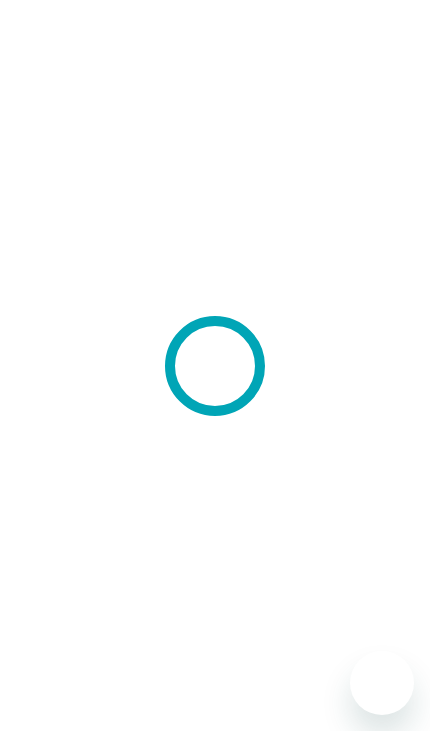 scroll, scrollTop: 0, scrollLeft: 0, axis: both 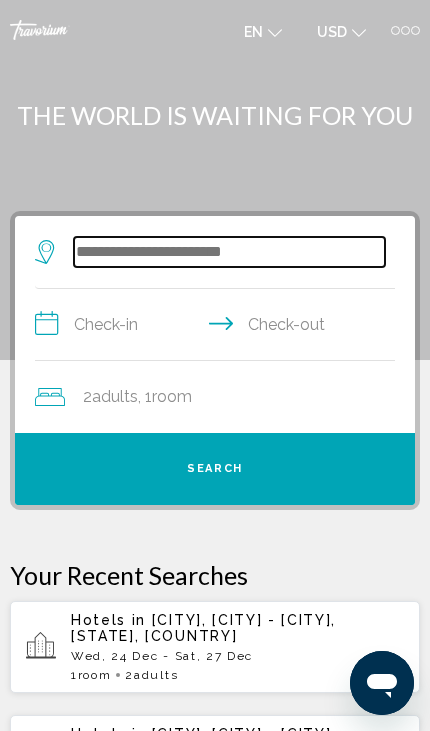 click at bounding box center (229, 252) 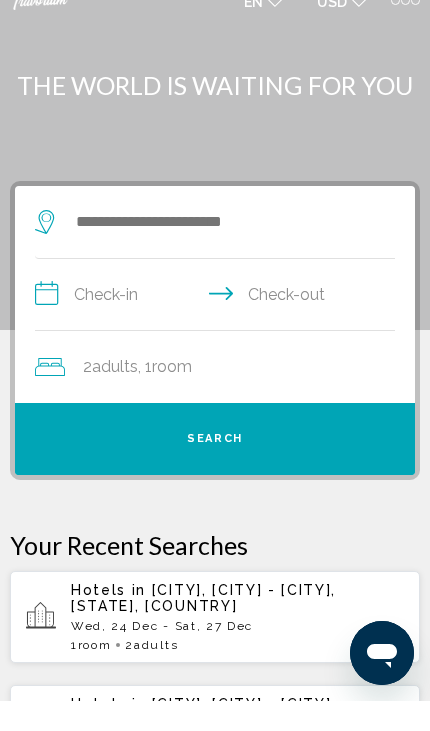 scroll, scrollTop: 29, scrollLeft: 0, axis: vertical 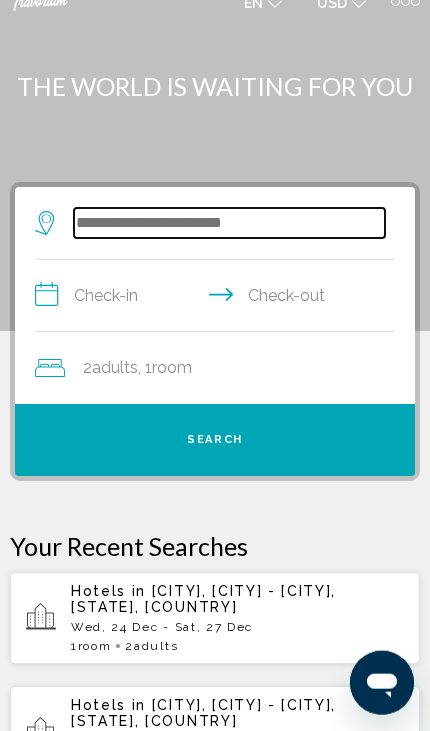 click at bounding box center [229, 223] 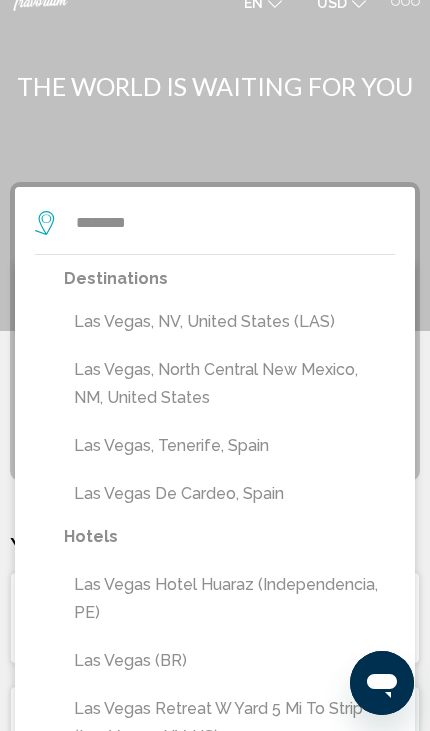 click on "Las Vegas, NV, United States (LAS)" at bounding box center [229, 322] 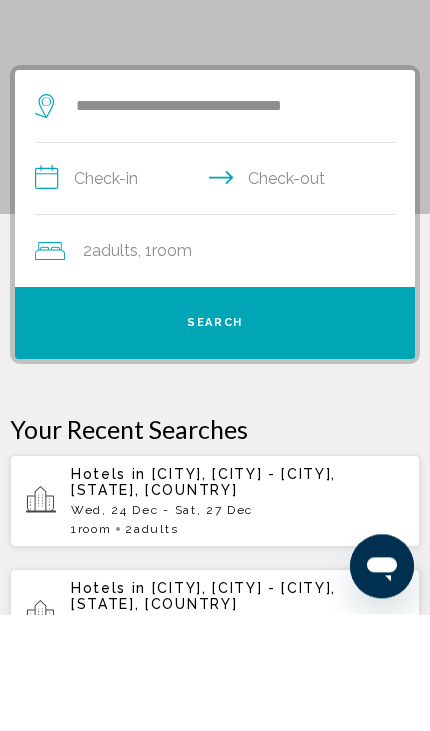 click on "**********" at bounding box center (219, 298) 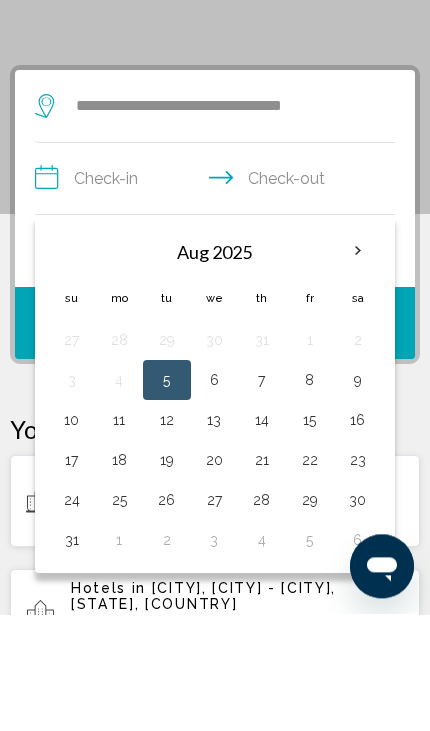scroll, scrollTop: 145, scrollLeft: 0, axis: vertical 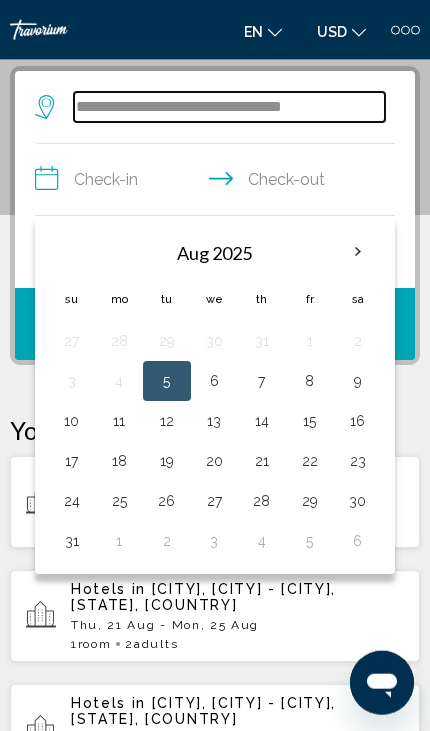 click on "**********" at bounding box center [229, 107] 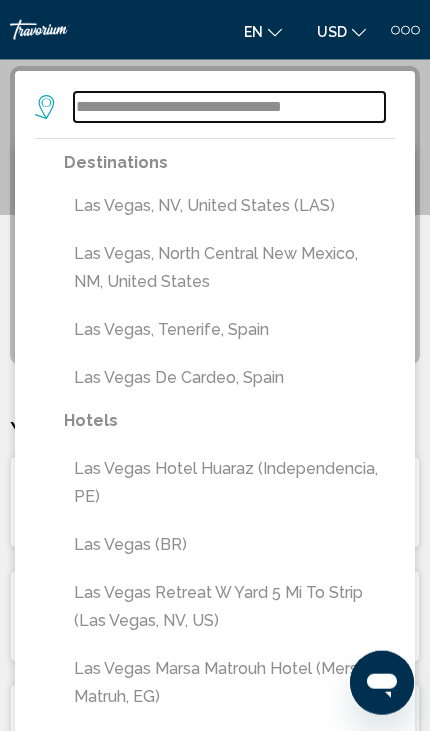 click on "**********" at bounding box center (229, 107) 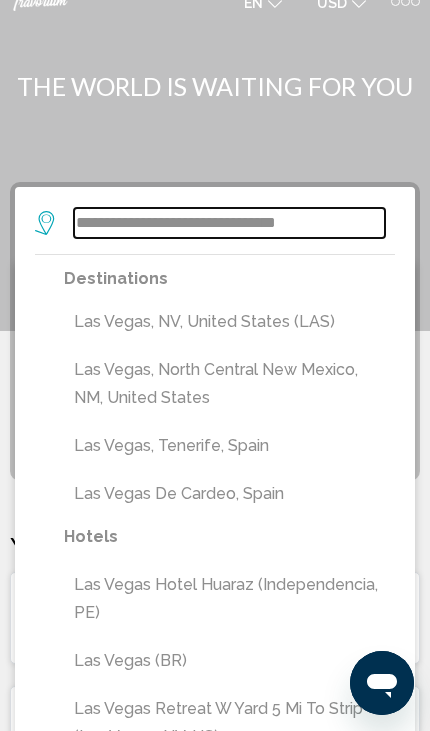click on "**********" at bounding box center (229, 223) 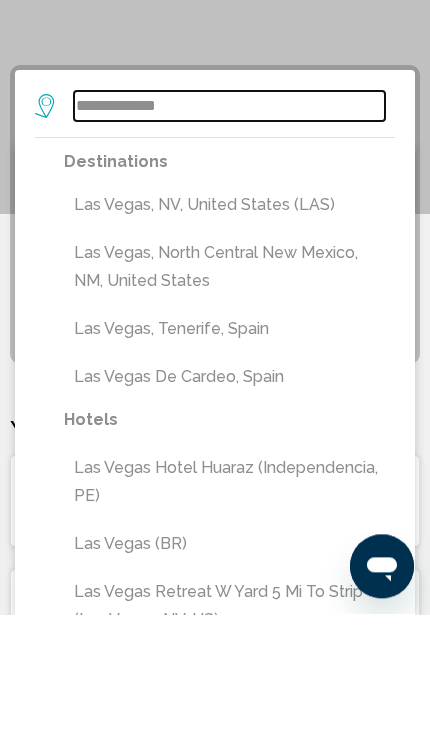 type on "**********" 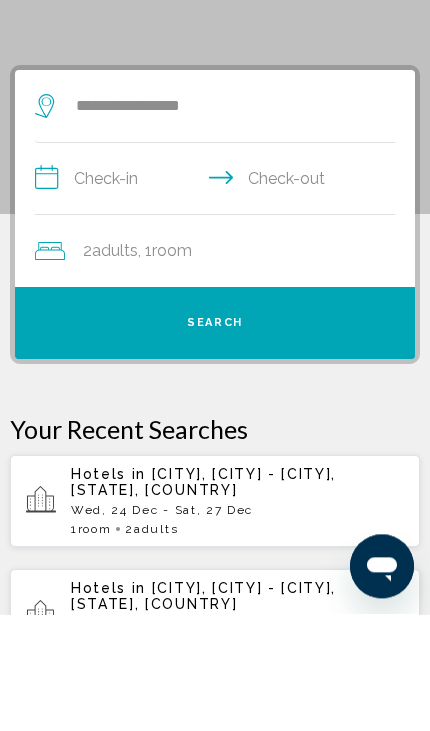 scroll, scrollTop: 145, scrollLeft: 0, axis: vertical 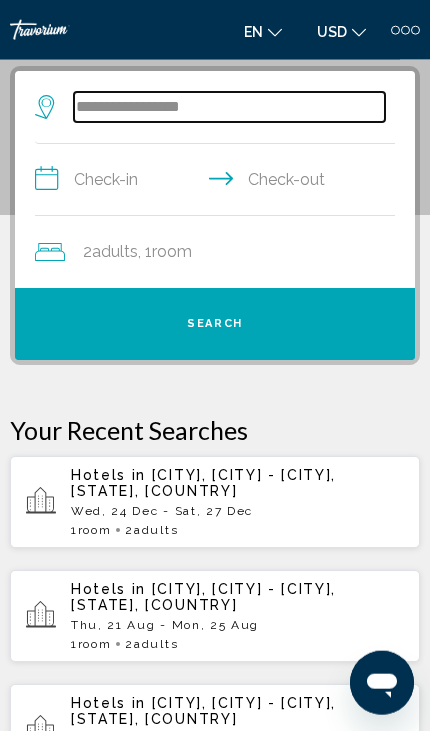 click on "**********" at bounding box center [229, 107] 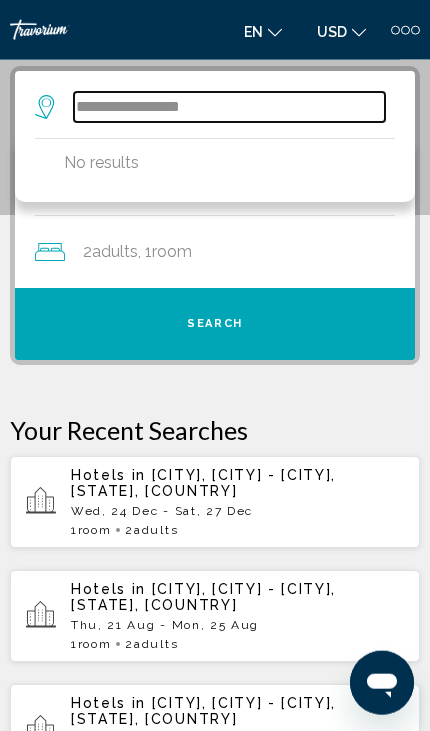 scroll, scrollTop: 29, scrollLeft: 0, axis: vertical 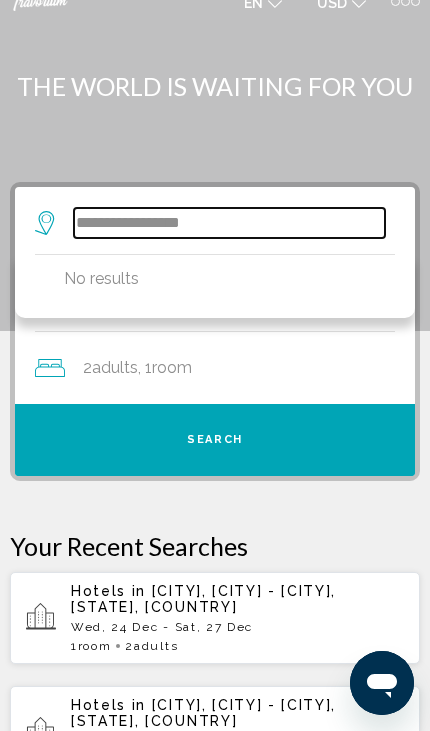 click on "**********" at bounding box center (229, 223) 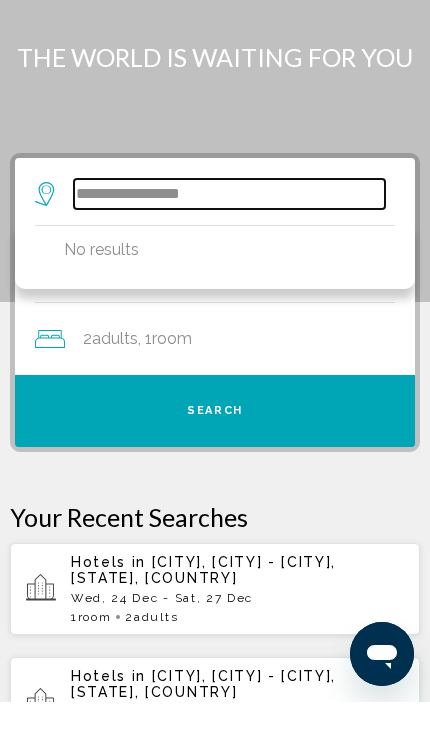 click on "**********" at bounding box center [229, 223] 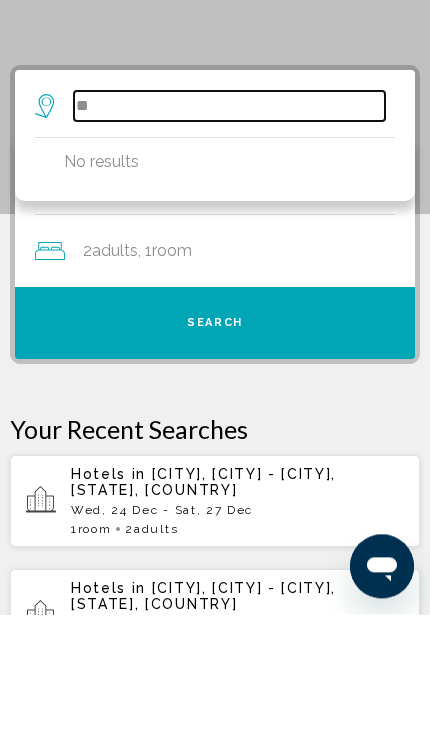 type on "*" 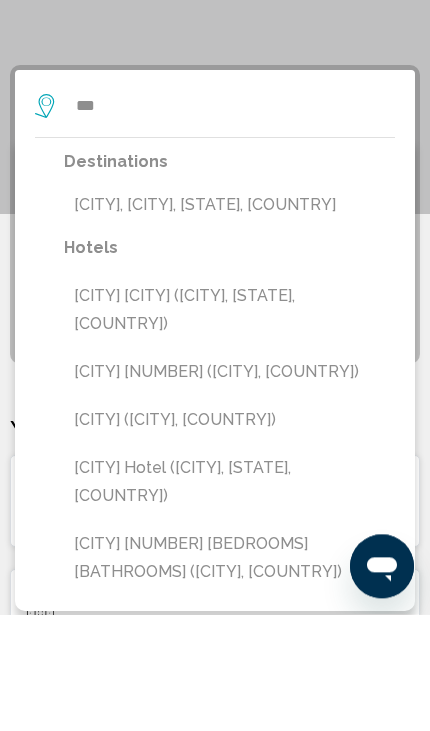 click on "[CITY] [CITY] ([CITY], [STATE], [COUNTRY])" at bounding box center [229, 427] 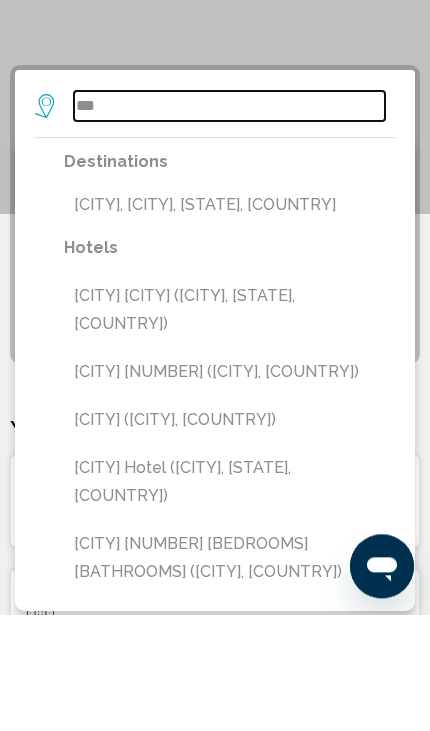 type on "**********" 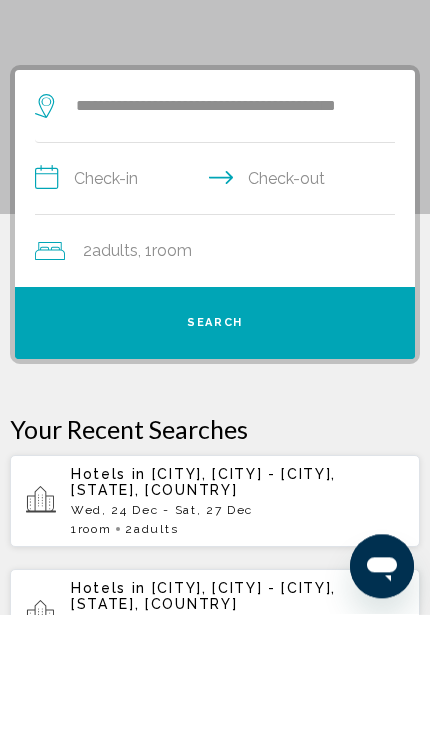 click on "**********" at bounding box center [219, 298] 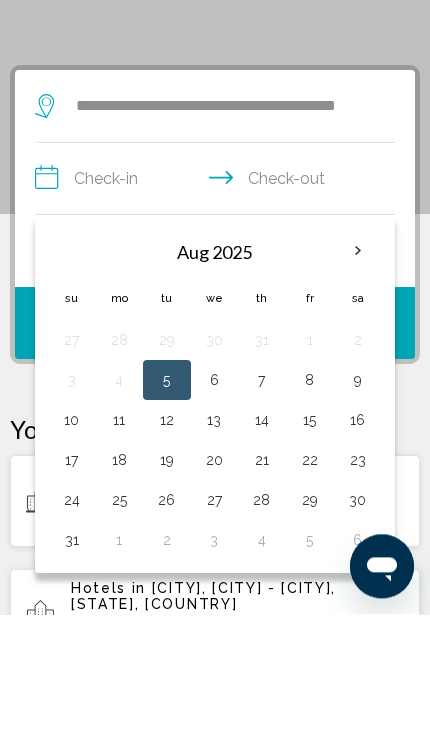 scroll, scrollTop: 145, scrollLeft: 0, axis: vertical 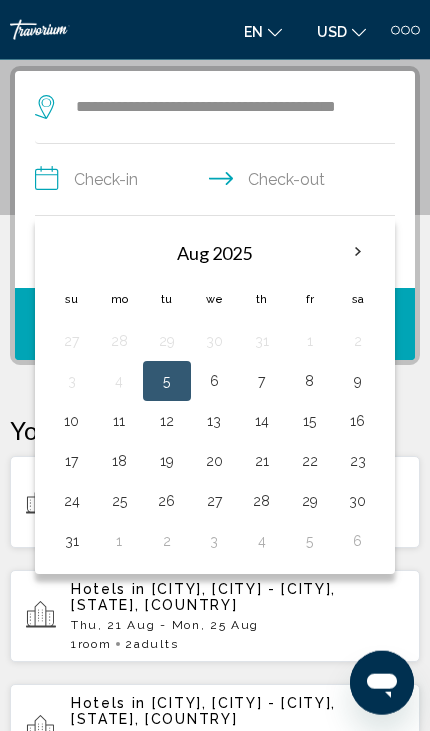 click on "**********" at bounding box center [219, 182] 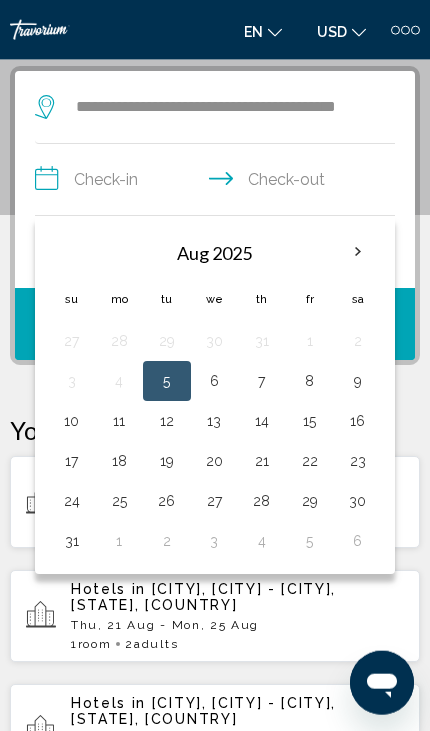 click on "25" at bounding box center [120, 501] 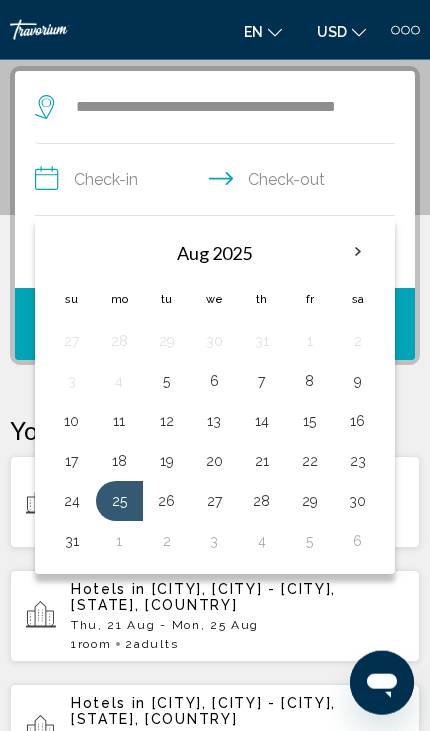 click on "28" at bounding box center [262, 501] 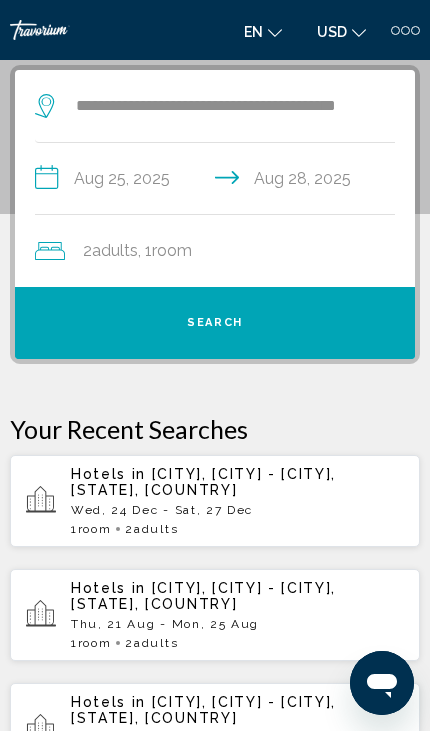 click on "Search" at bounding box center (215, 323) 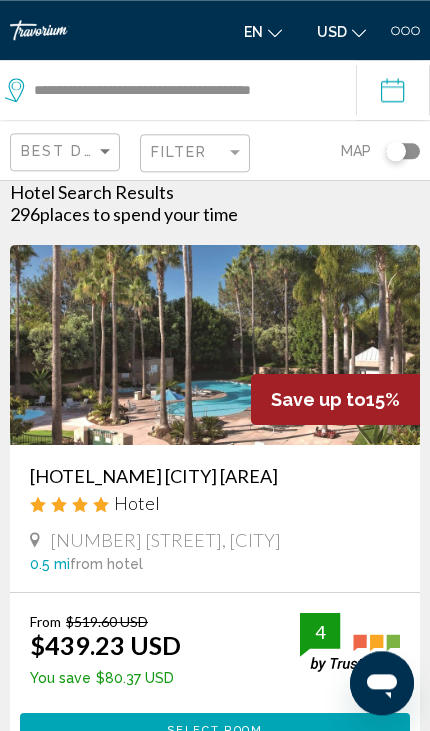scroll, scrollTop: 0, scrollLeft: 0, axis: both 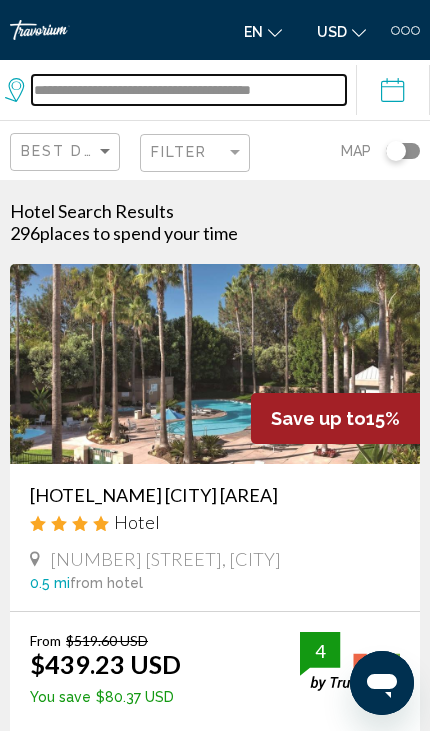 click on "**********" at bounding box center [189, 90] 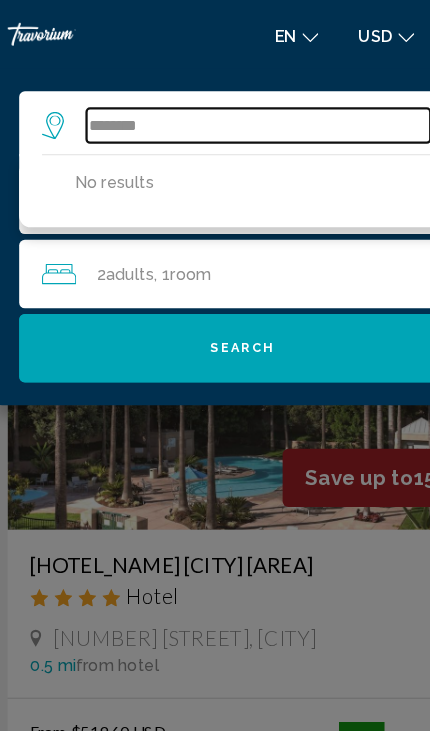 type on "******" 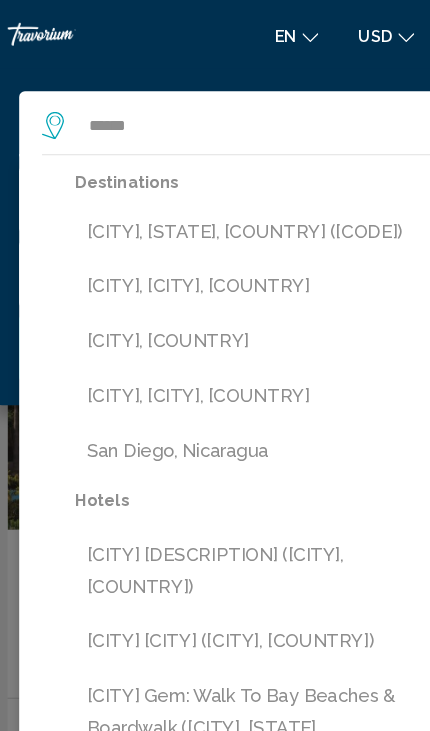 click on "[CITY], [STATE], [COUNTRY] ([CODE])" at bounding box center (229, 203) 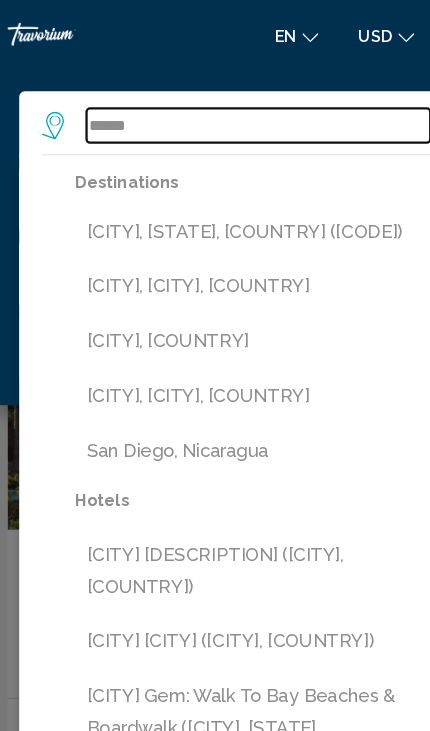 type on "**********" 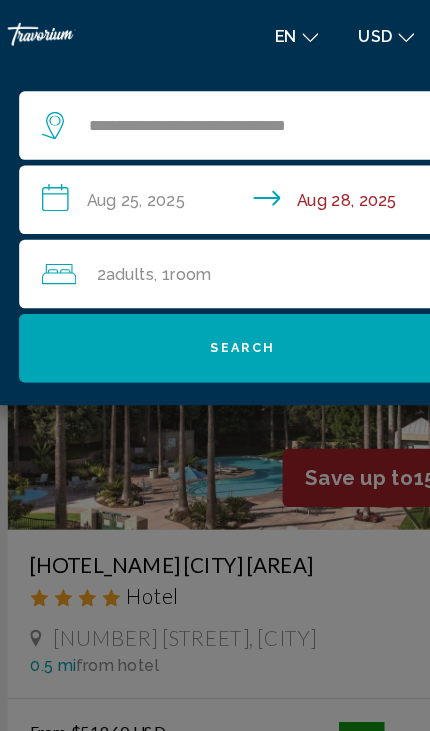 click on "Search" 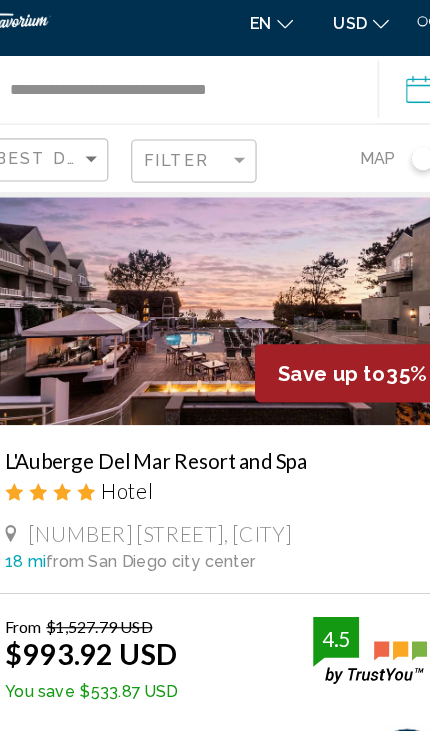 scroll, scrollTop: 2273, scrollLeft: 0, axis: vertical 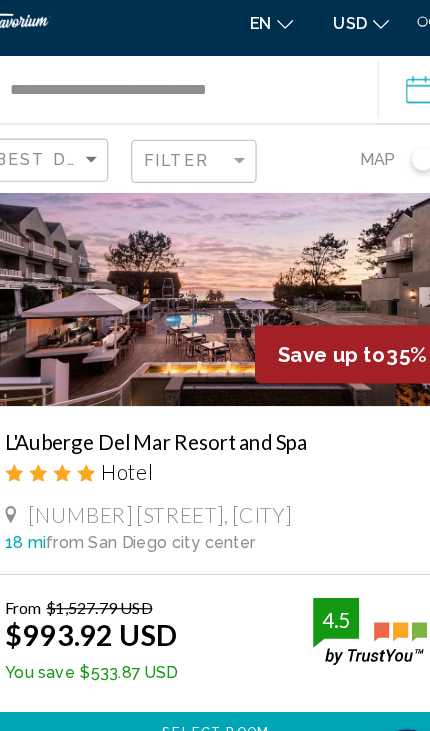 click at bounding box center (215, 268) 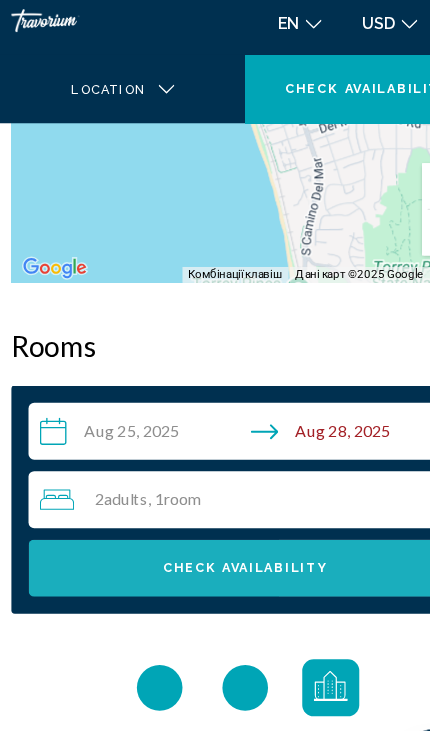 scroll, scrollTop: 2154, scrollLeft: 0, axis: vertical 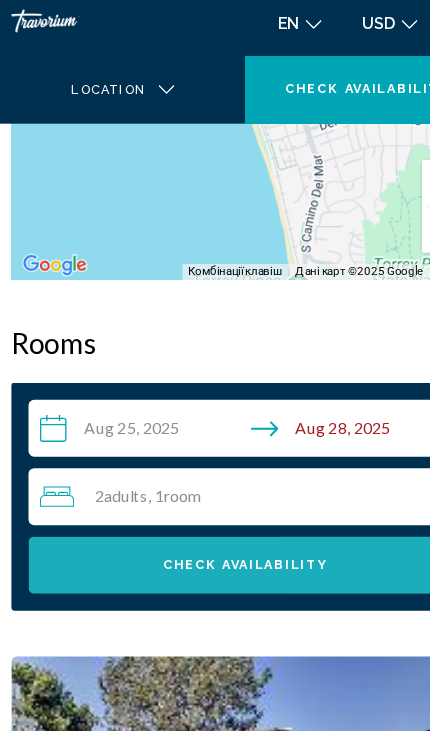 click on "Check Availability" at bounding box center [215, 506] 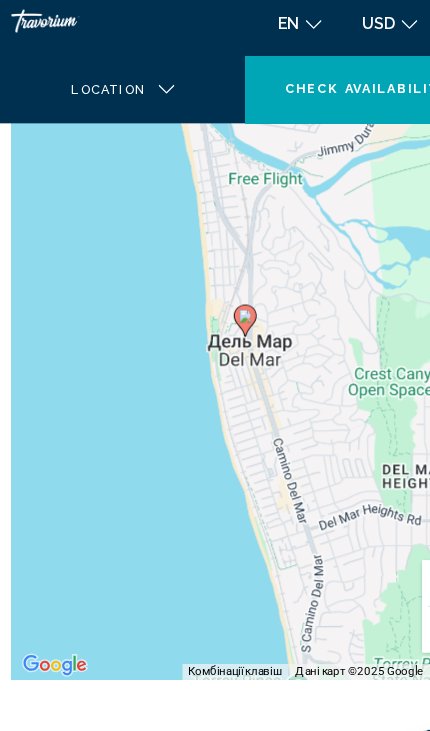 scroll, scrollTop: 2007, scrollLeft: 0, axis: vertical 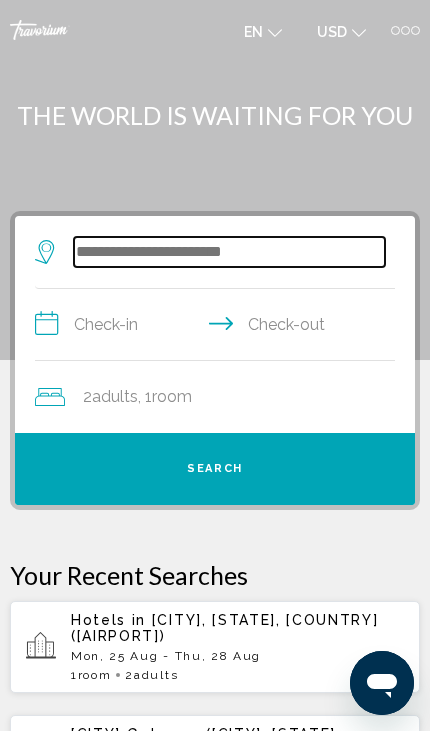 click at bounding box center (229, 252) 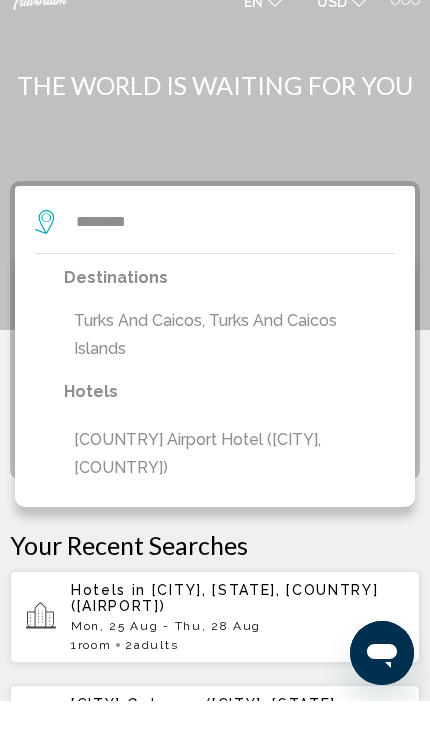 click on "Turks And Caicos, Turks And Caicos Islands" at bounding box center (229, 365) 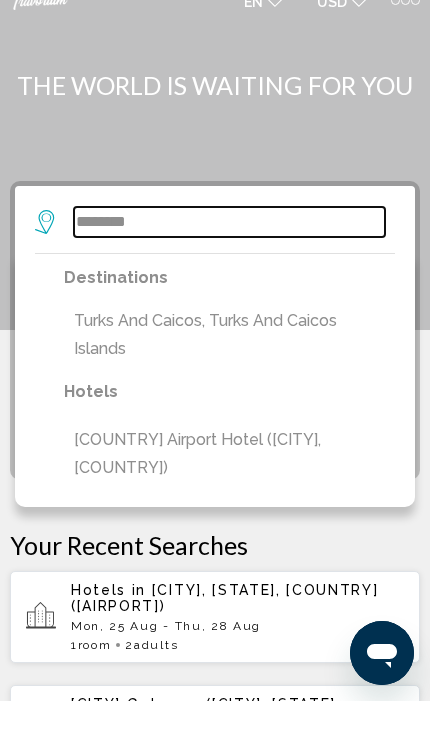 type on "**********" 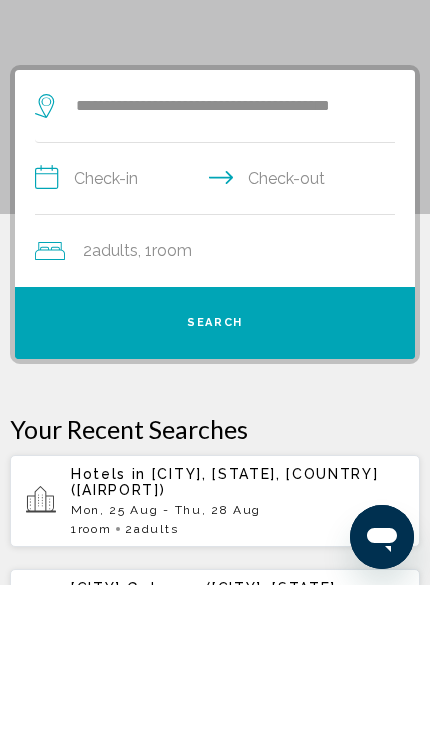 click on "**********" at bounding box center (219, 327) 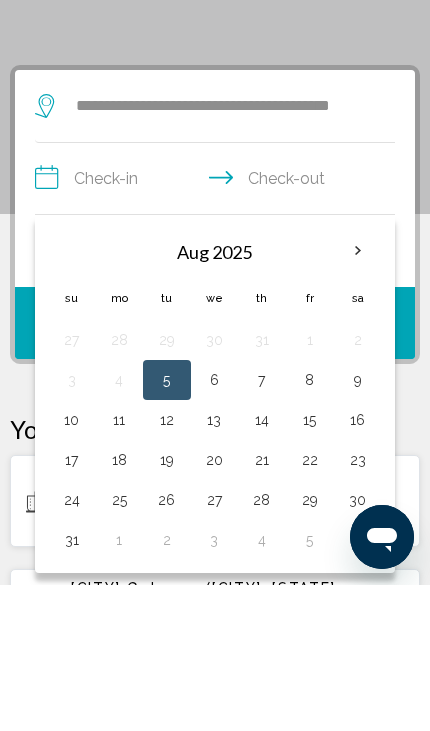 scroll, scrollTop: 145, scrollLeft: 0, axis: vertical 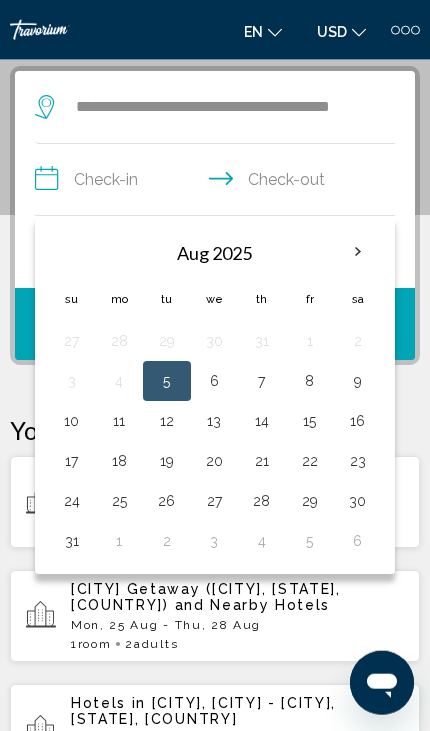 click at bounding box center [358, 252] 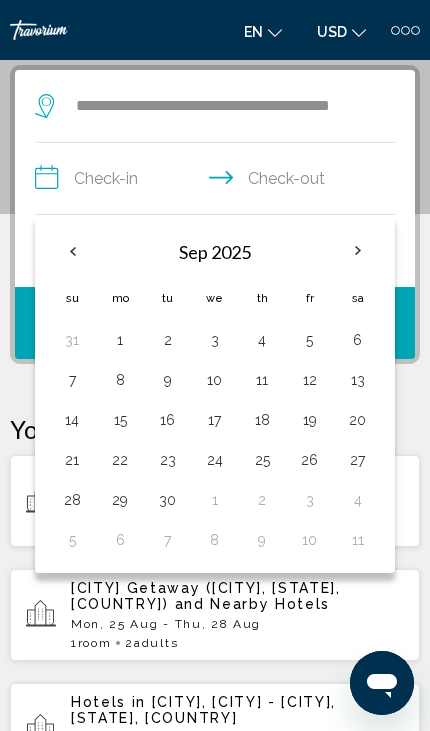 click at bounding box center [358, 251] 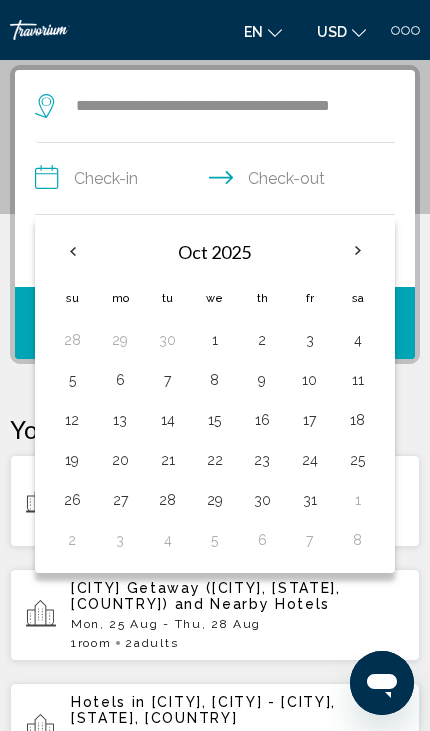 click at bounding box center [358, 251] 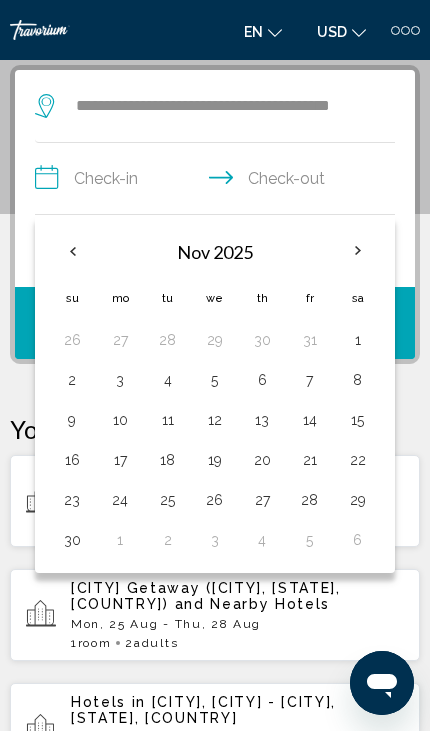 click on "21" at bounding box center [309, 460] 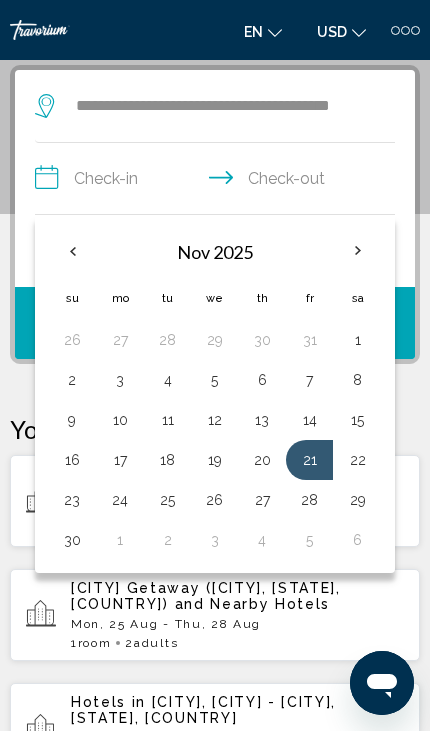 click on "28" at bounding box center (309, 500) 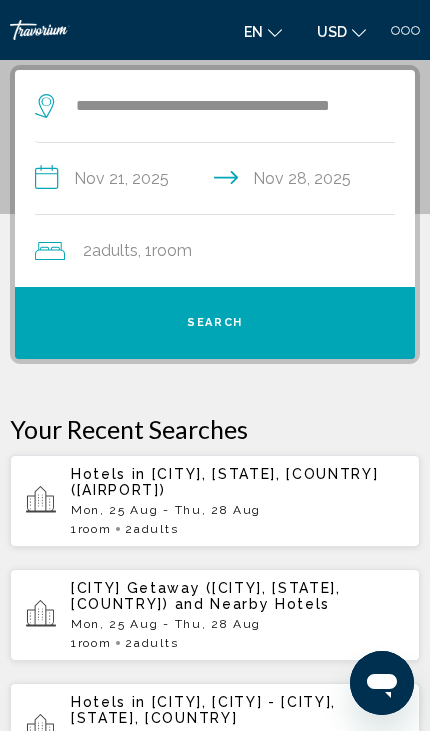 click on "Room" 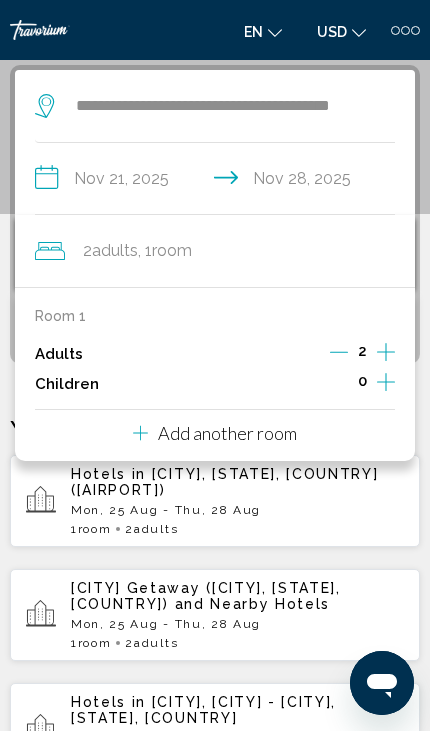 click 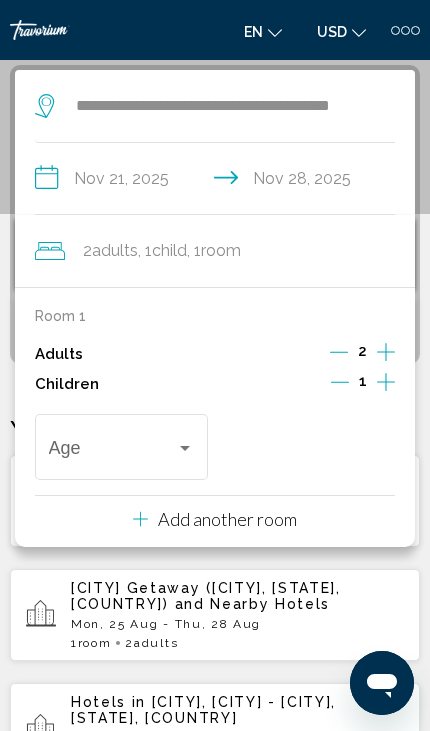 click at bounding box center [185, 448] 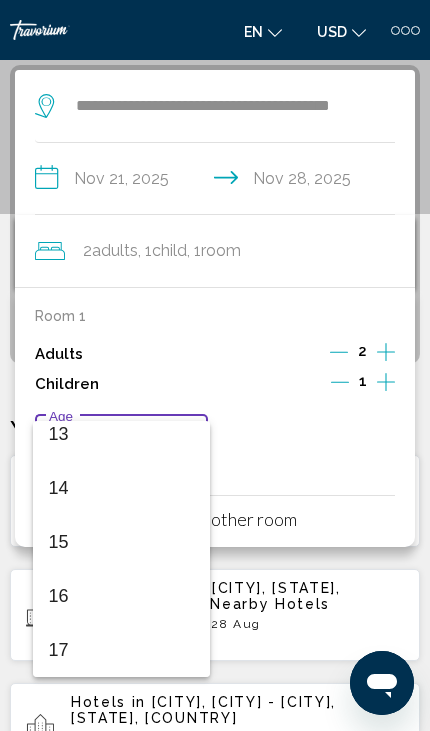 scroll, scrollTop: 716, scrollLeft: 0, axis: vertical 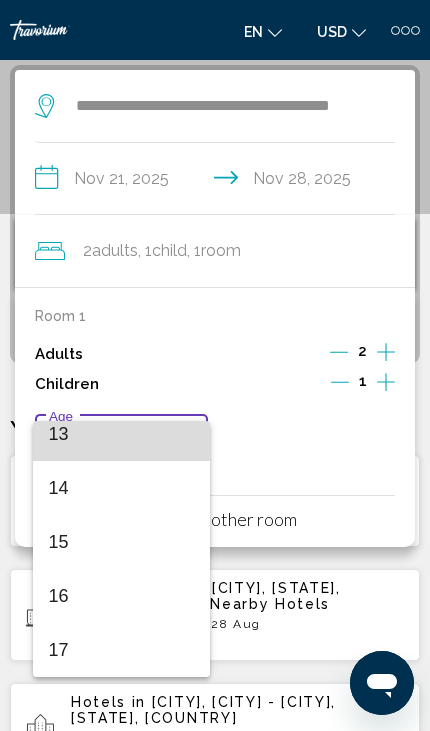 click on "13" at bounding box center (122, 434) 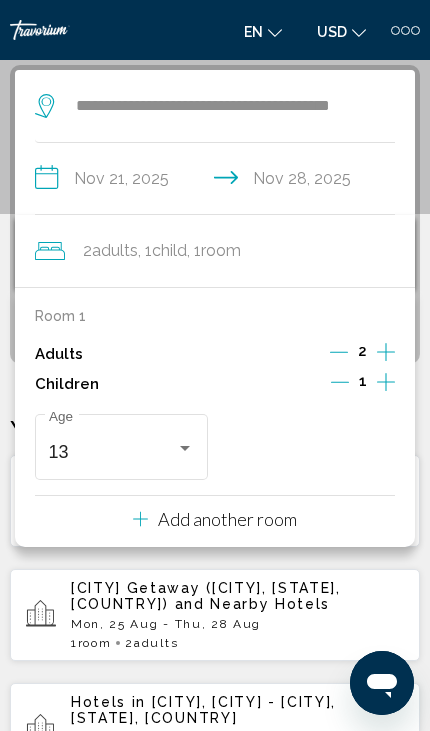 click on "[CITY] Getaway ([CITY], [STATE], [COUNTRY])" at bounding box center [206, 596] 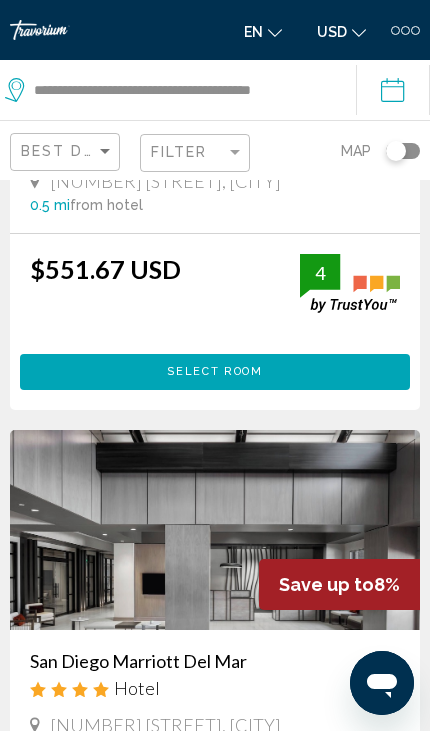 scroll, scrollTop: 350, scrollLeft: 0, axis: vertical 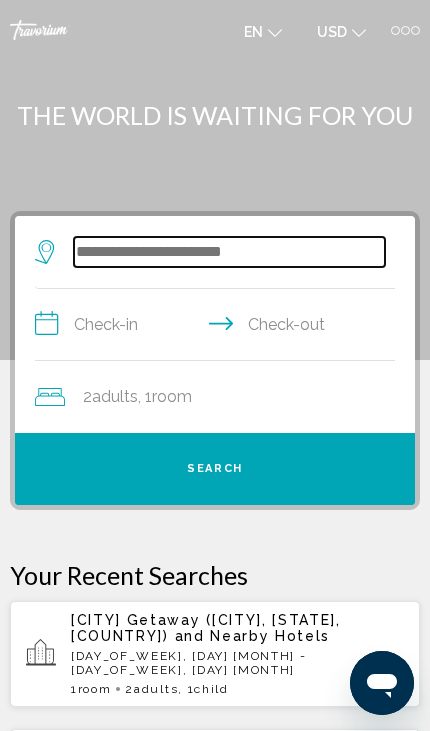 click at bounding box center [229, 252] 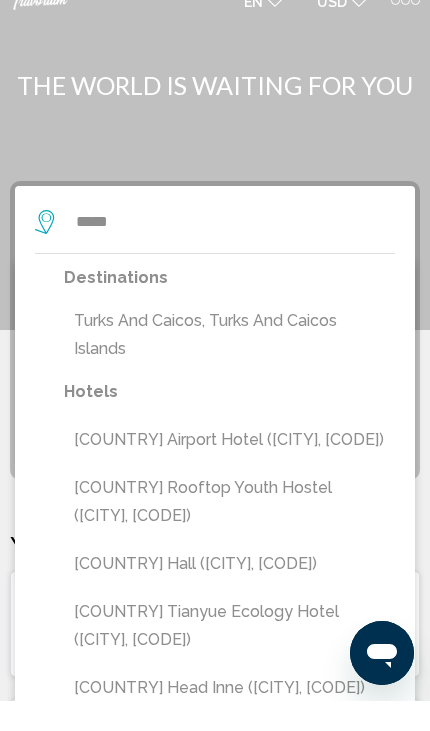 click on "Turks And Caicos, Turks And Caicos Islands" at bounding box center [229, 365] 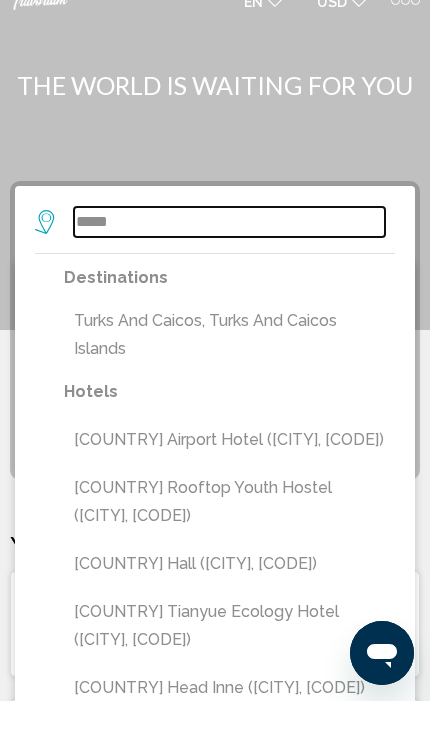 type on "**********" 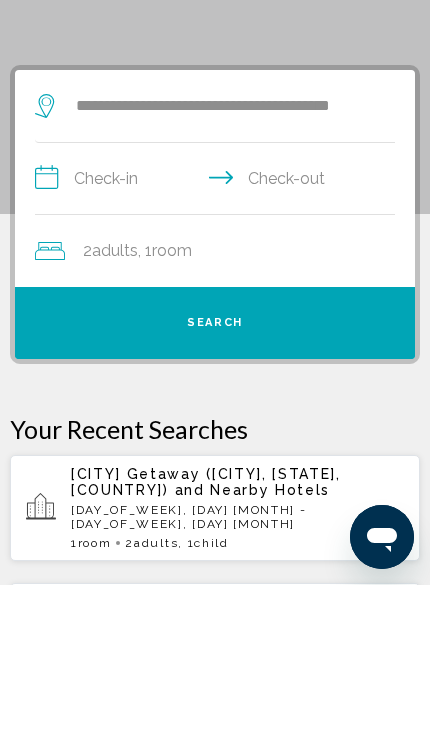 click on "**********" at bounding box center (219, 327) 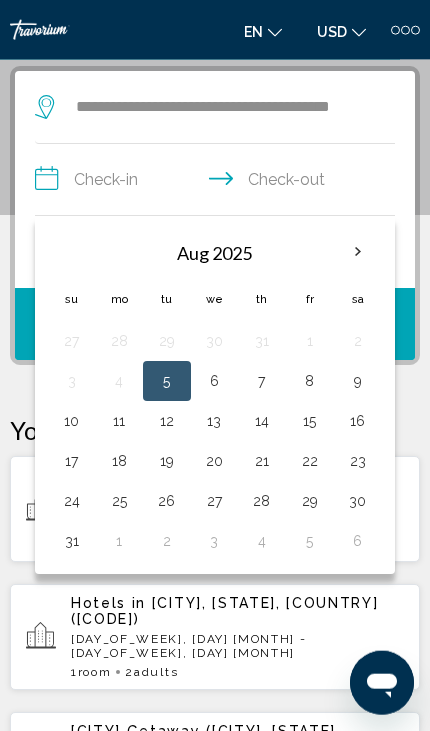 click at bounding box center (358, 252) 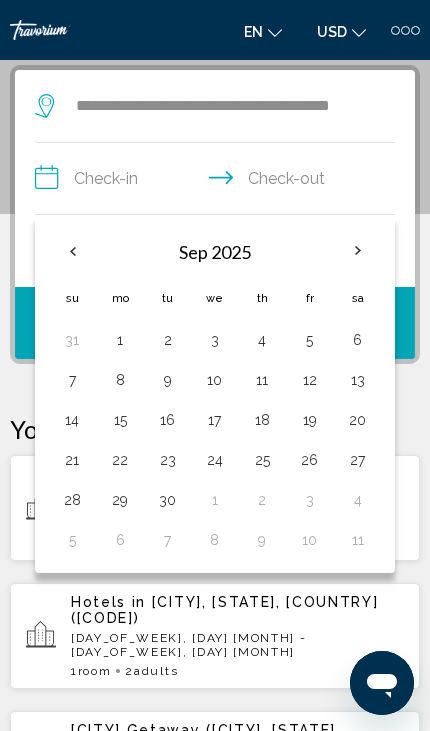 click at bounding box center (358, 251) 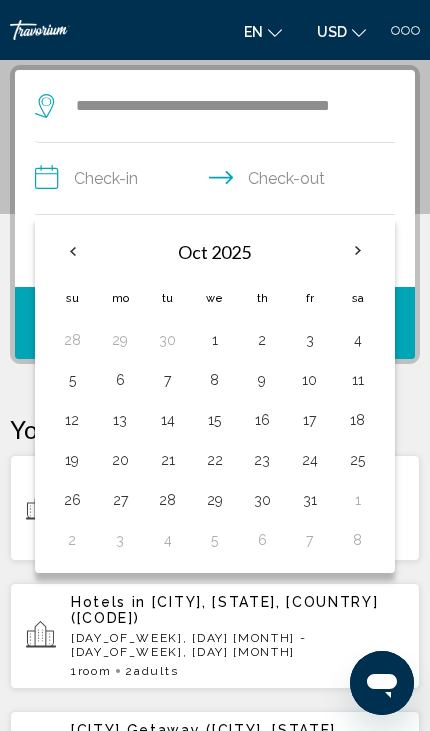 click at bounding box center (358, 251) 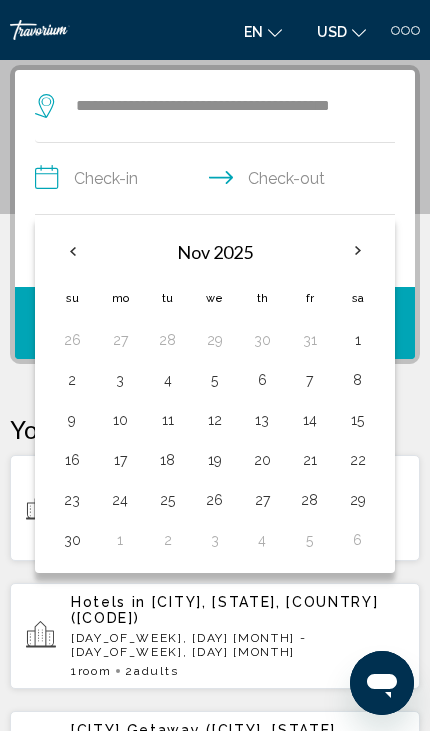 click on "21" at bounding box center (309, 460) 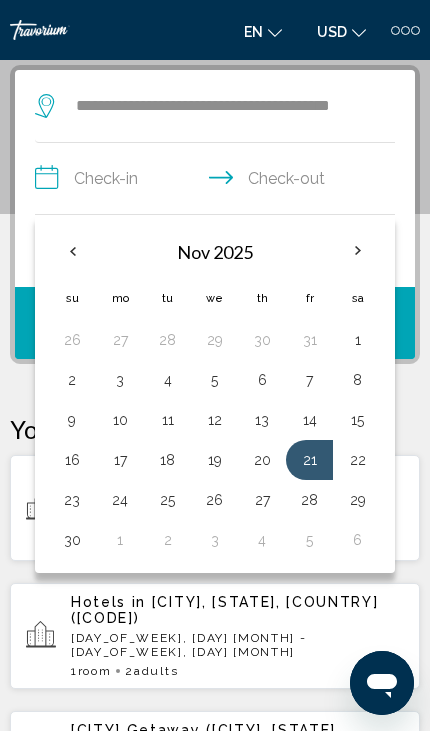 click on "28" at bounding box center [309, 500] 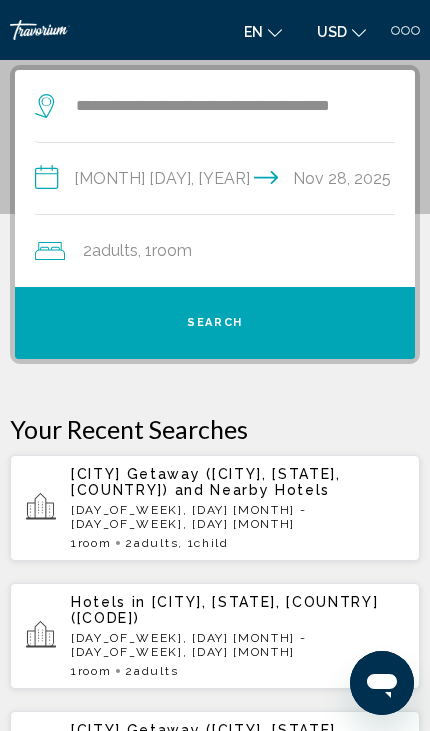 click on ", 1  Room rooms" 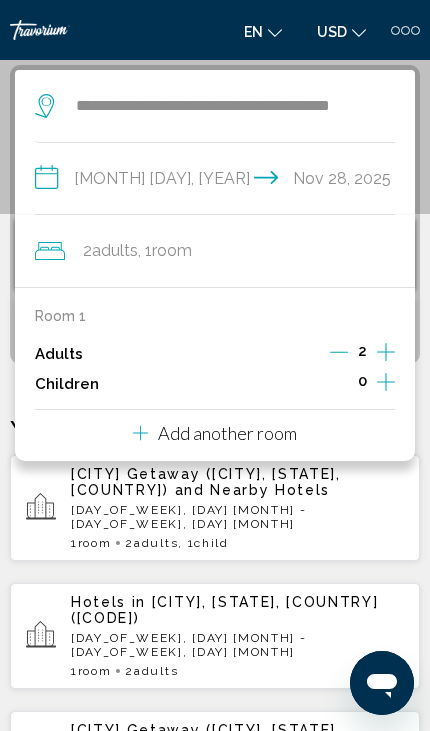 click at bounding box center [386, 384] 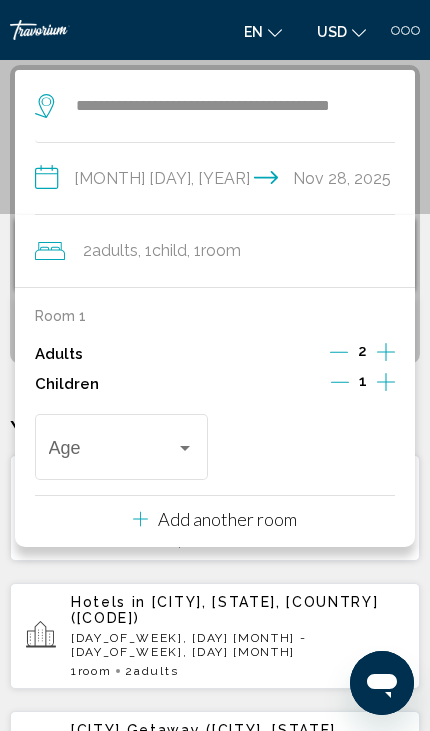 click at bounding box center [122, 452] 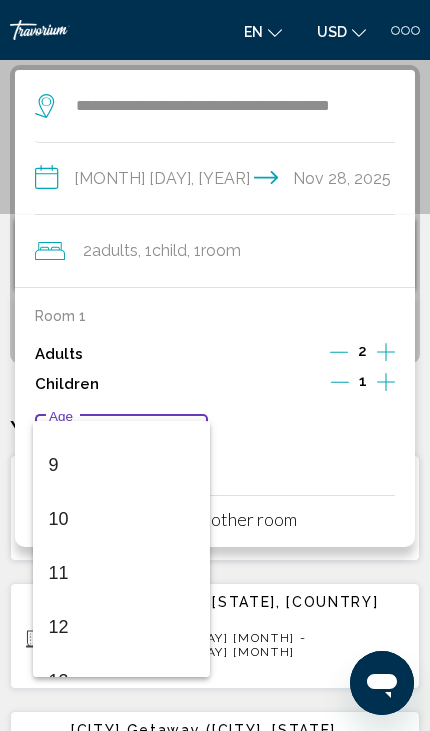 scroll, scrollTop: 512, scrollLeft: 0, axis: vertical 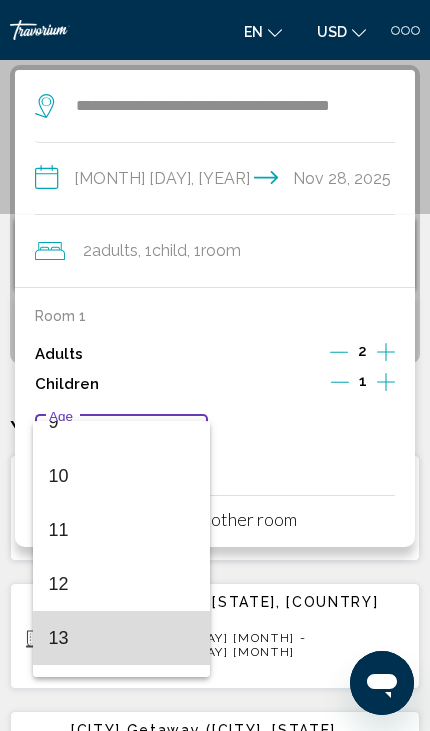 click on "13" at bounding box center [122, 638] 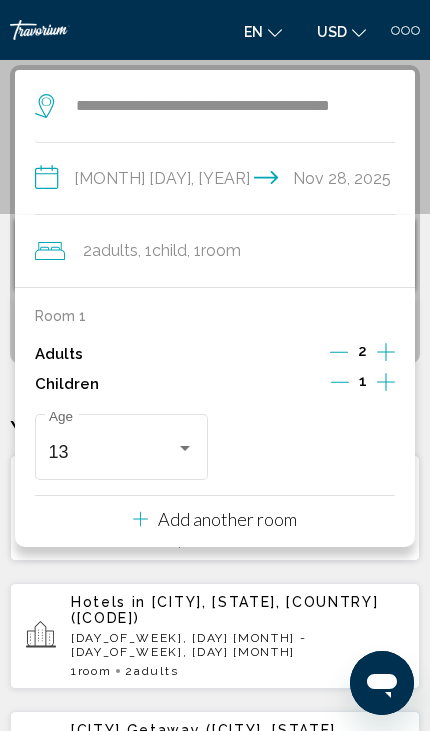 click on "**********" at bounding box center [219, 181] 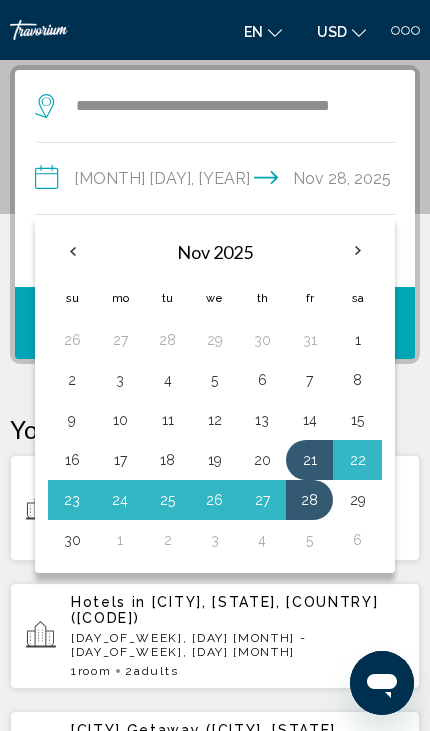 click on "28" at bounding box center [309, 500] 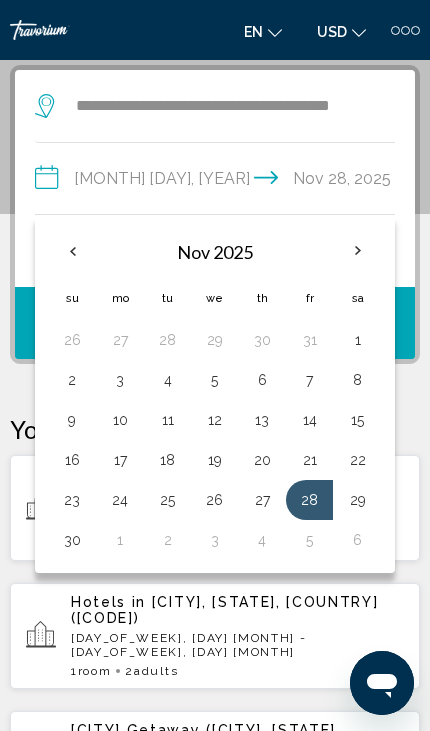 click on "1  Room rooms 2  Adult Adults" at bounding box center (237, 671) 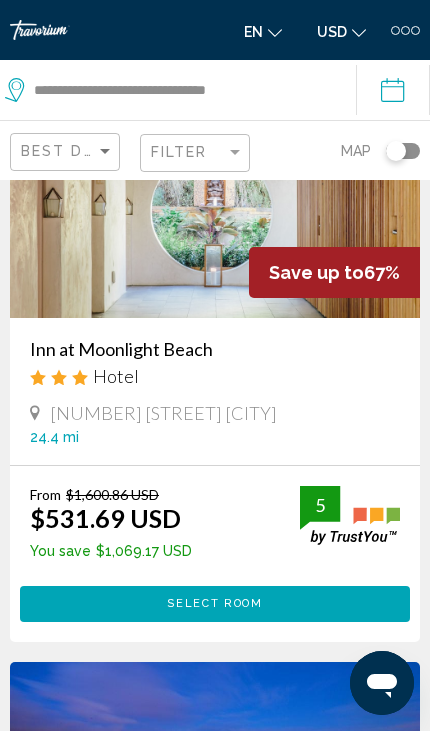 scroll, scrollTop: 0, scrollLeft: 0, axis: both 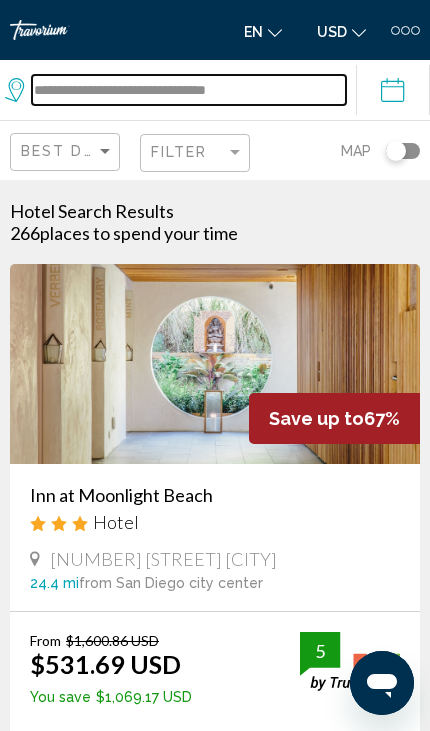 click on "**********" at bounding box center [189, 90] 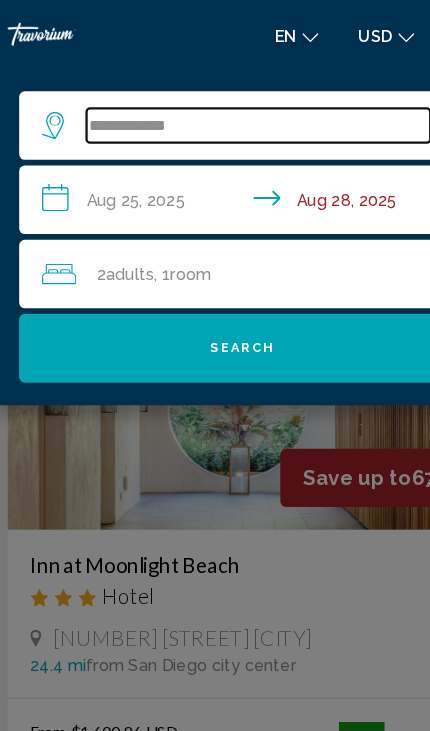 type on "***" 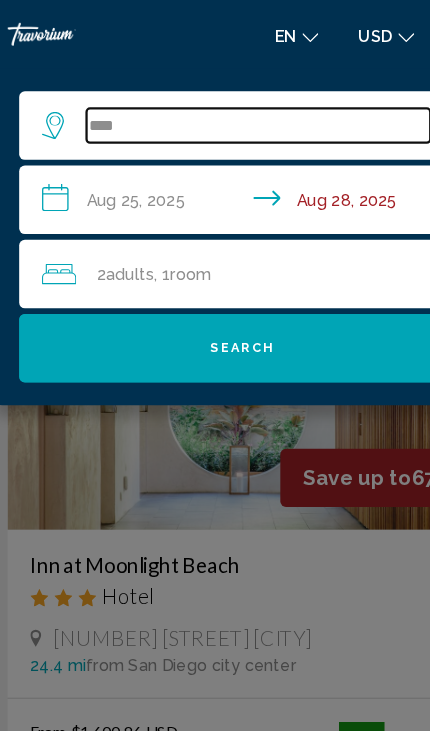 type 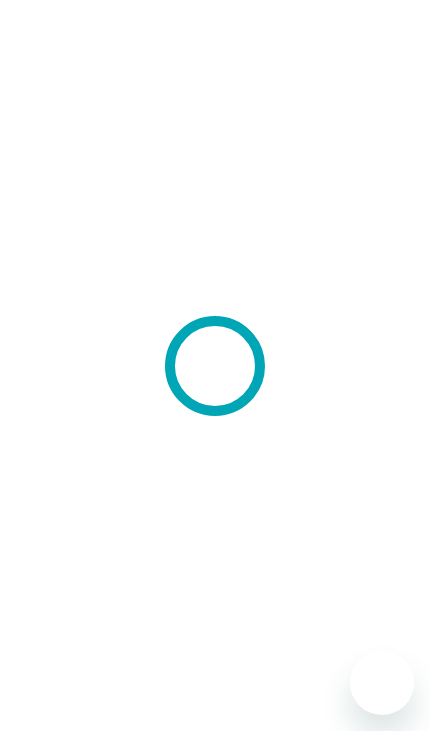 scroll, scrollTop: 0, scrollLeft: 0, axis: both 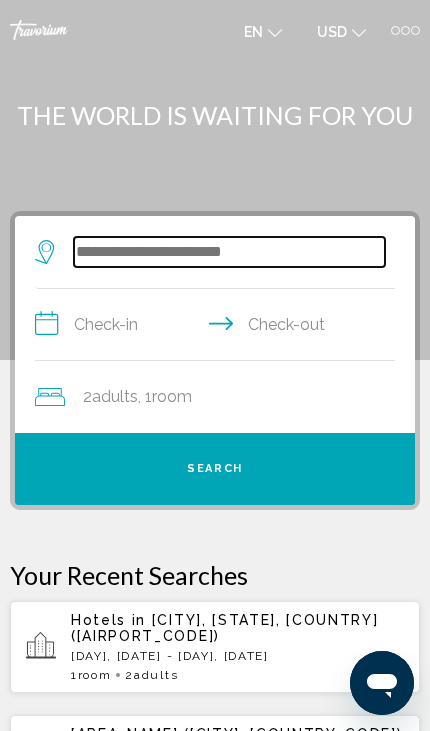 click at bounding box center (229, 252) 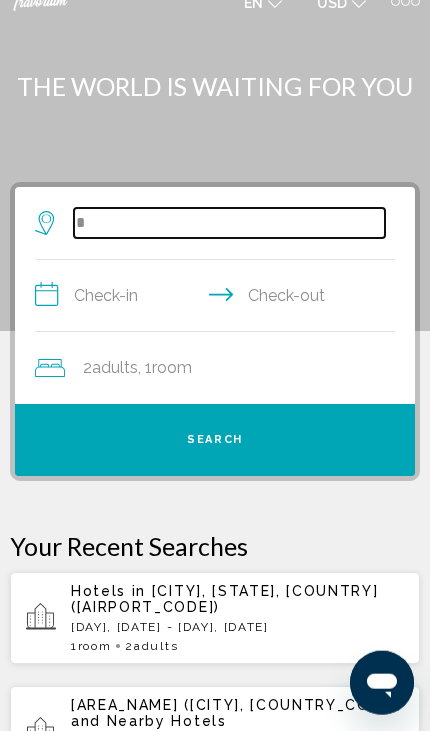 scroll, scrollTop: 29, scrollLeft: 0, axis: vertical 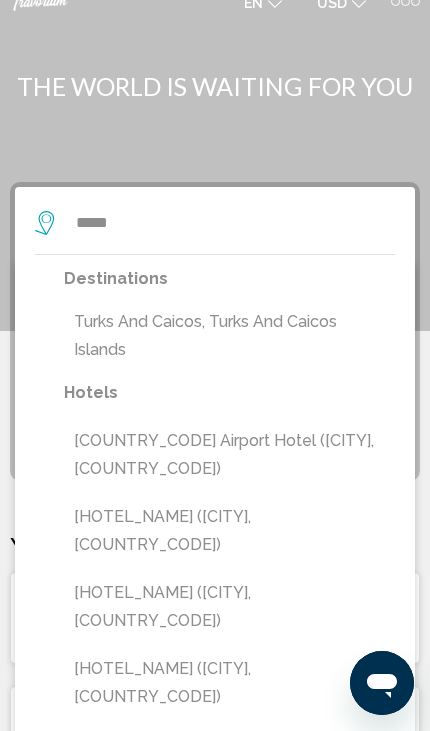 click on "Turks And Caicos, Turks And Caicos Islands" at bounding box center (229, 336) 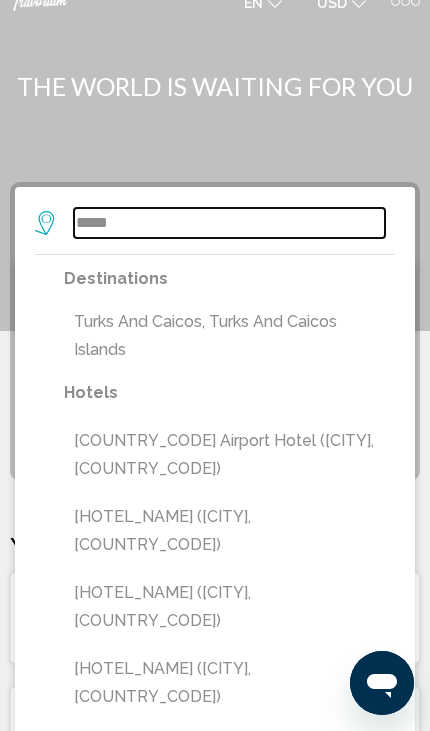 type on "**********" 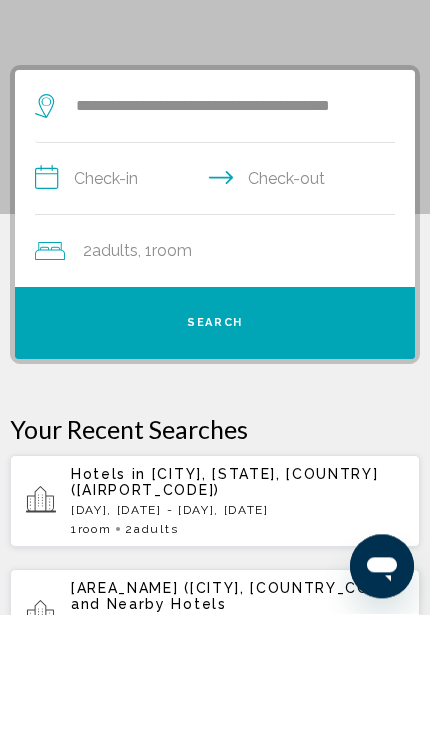 click on "**********" at bounding box center (219, 298) 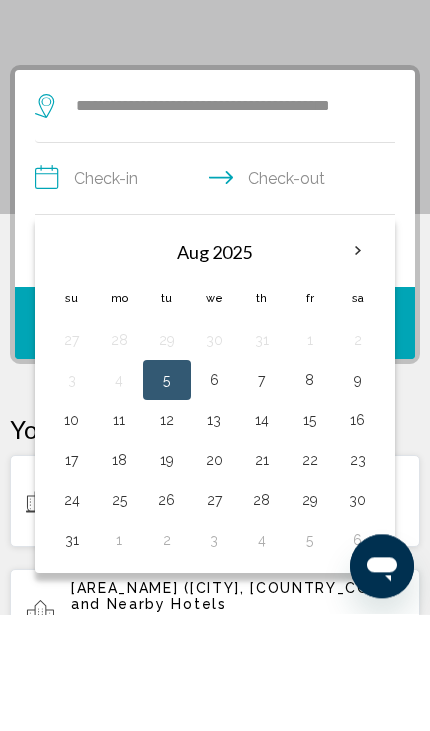 scroll, scrollTop: 145, scrollLeft: 0, axis: vertical 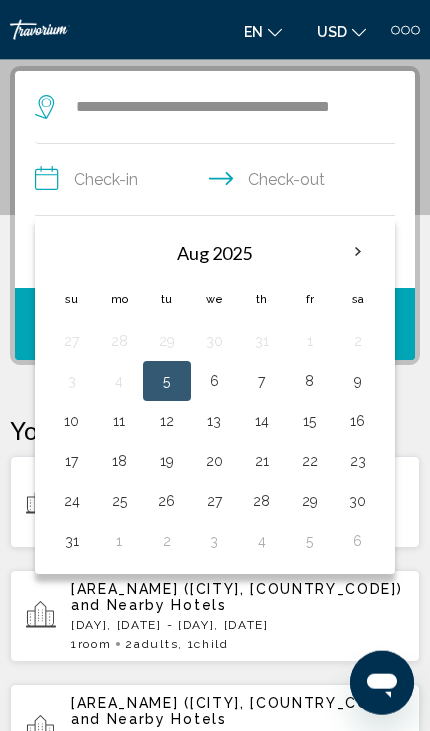 click at bounding box center [358, 252] 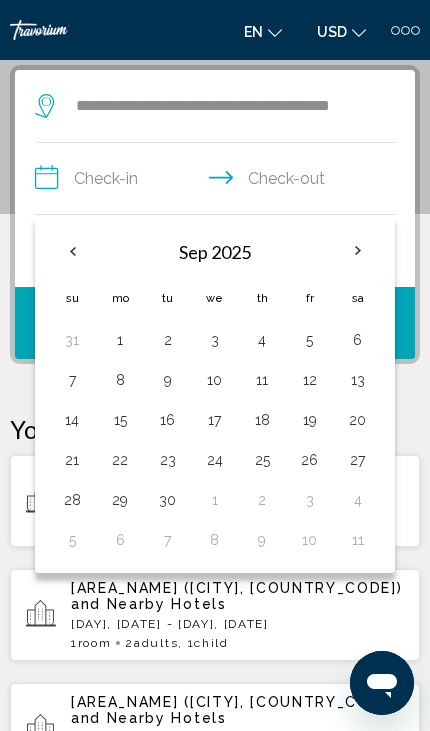 click at bounding box center (358, 251) 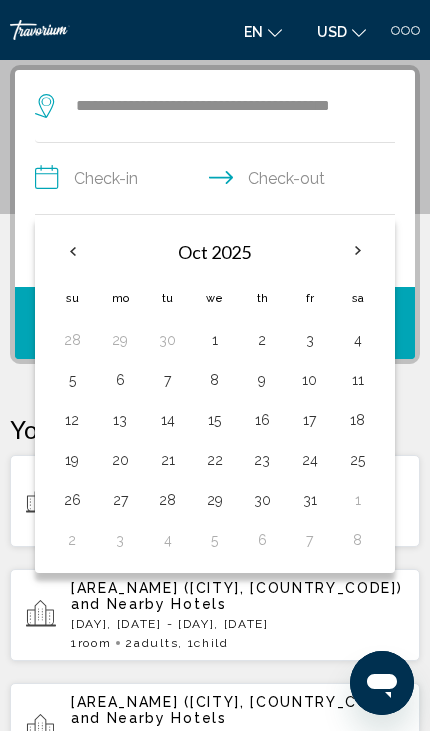 click at bounding box center [358, 251] 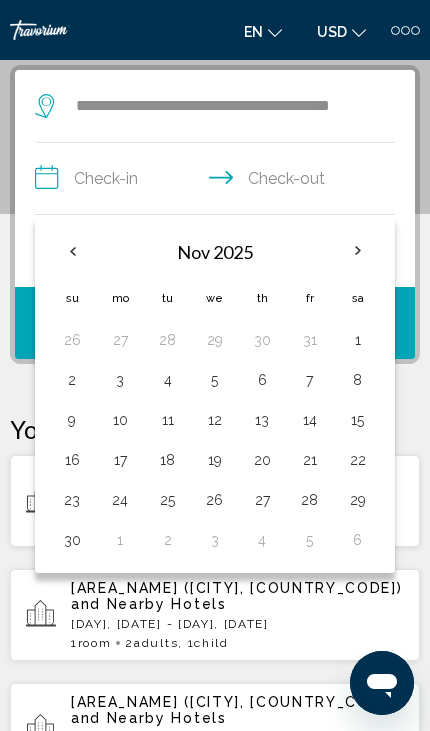 click on "21" at bounding box center (309, 460) 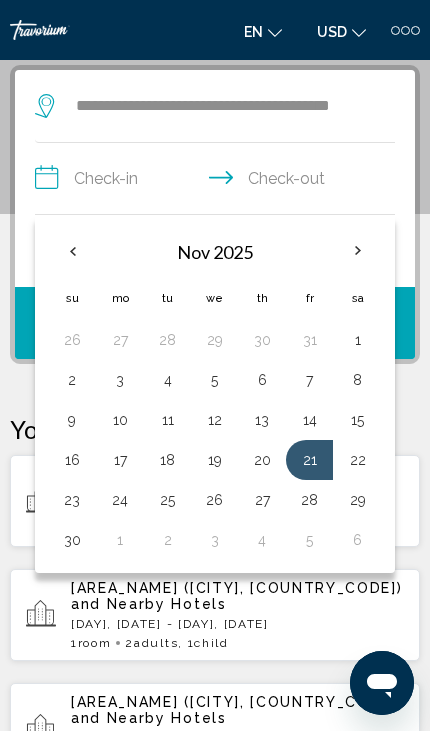 click on "28" at bounding box center (309, 500) 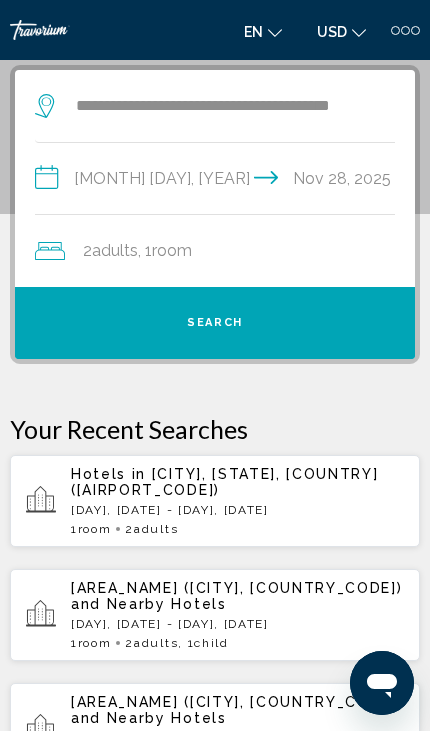 click on "Search" at bounding box center (215, 323) 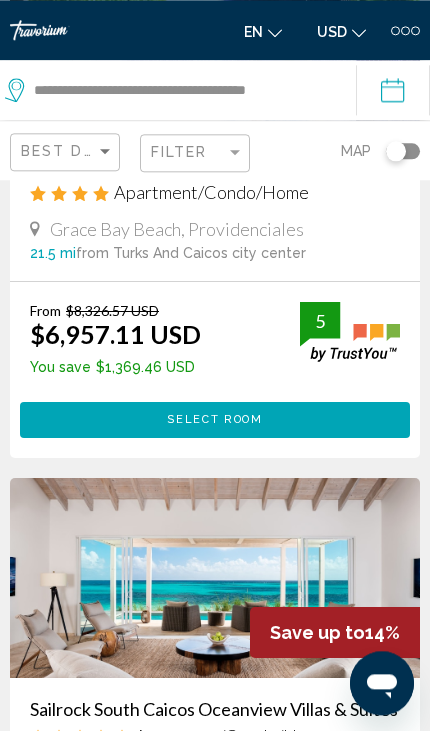 scroll, scrollTop: 1439, scrollLeft: 0, axis: vertical 